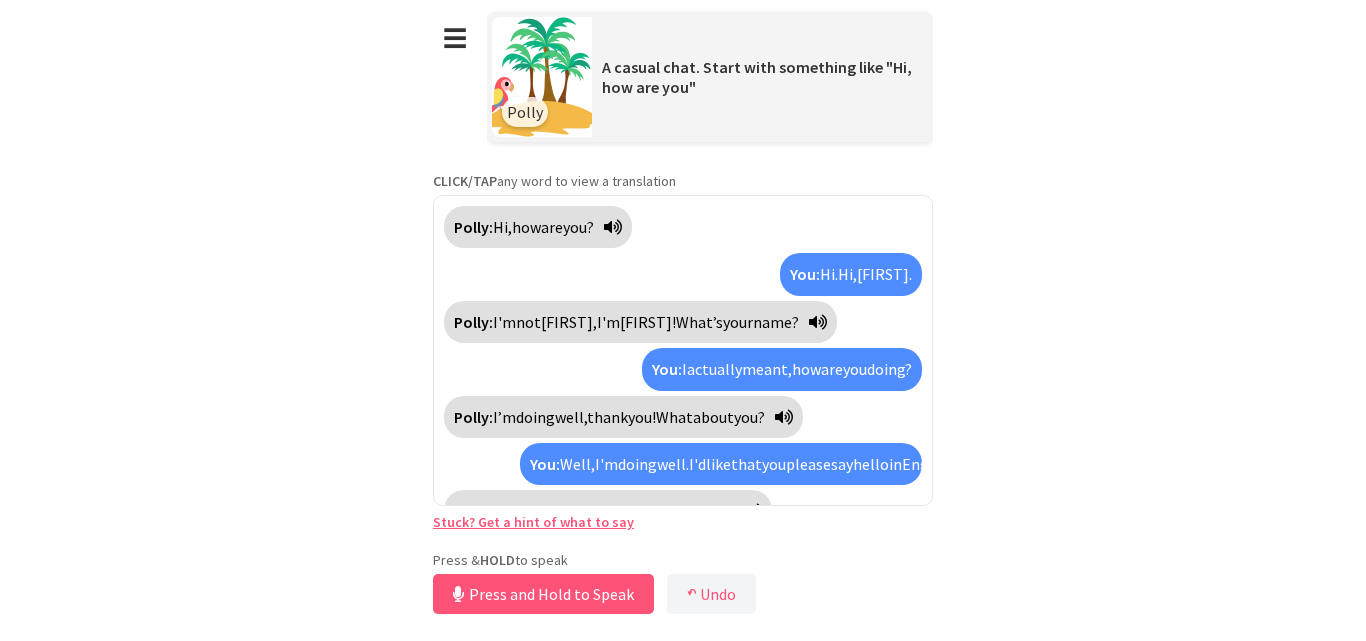 scroll, scrollTop: 0, scrollLeft: 0, axis: both 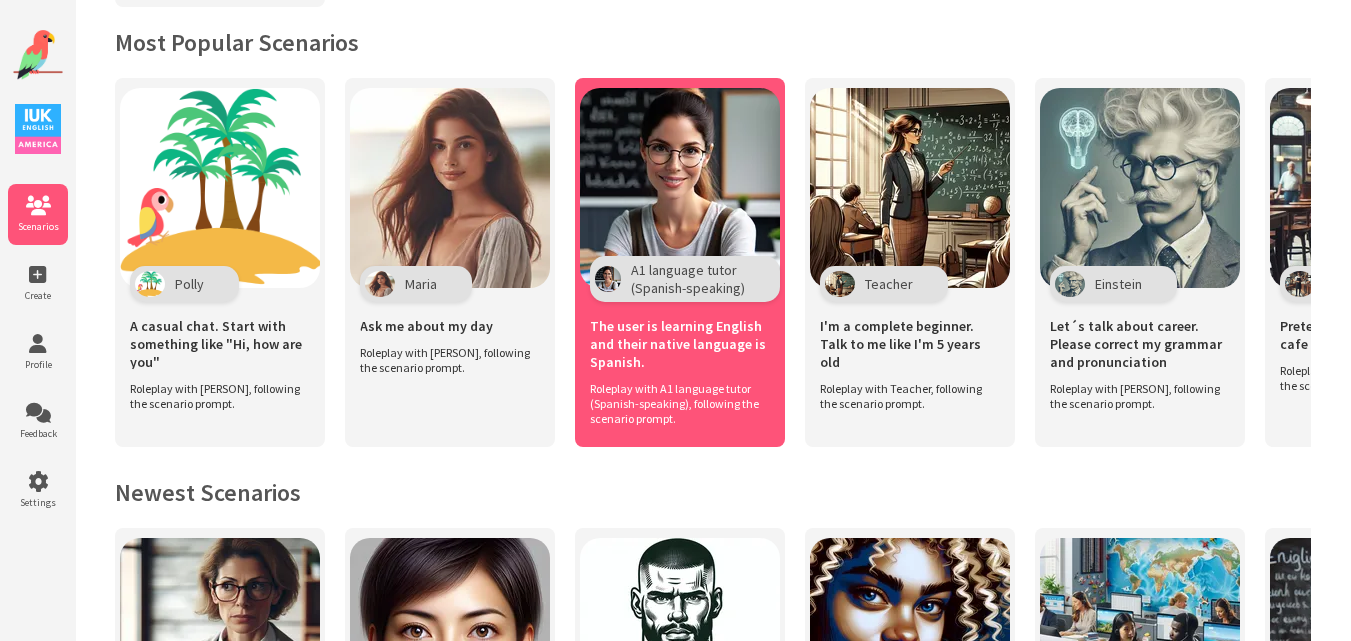 click at bounding box center (220, 188) 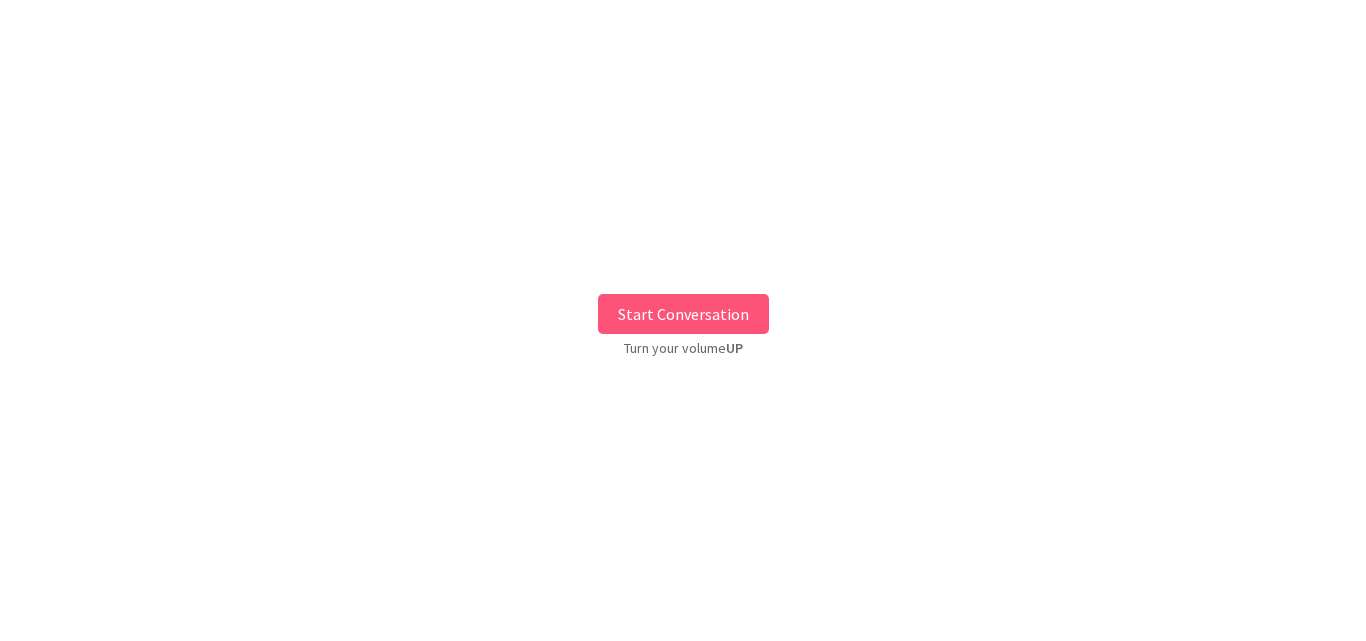 scroll, scrollTop: 0, scrollLeft: 0, axis: both 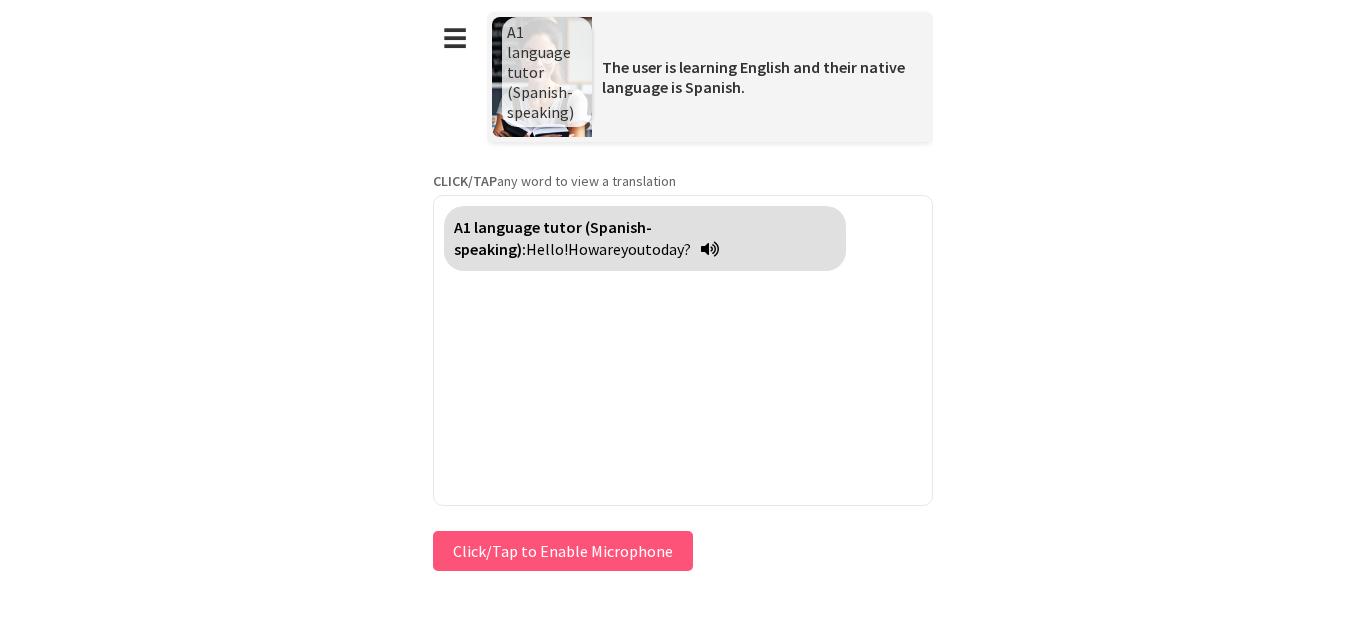 click on "Press & HOLD to speak
Click/Tap to Enable Microphone
↶ Undo
Save
No voice detected. Hold the button down and speak clearly." at bounding box center (683, 551) 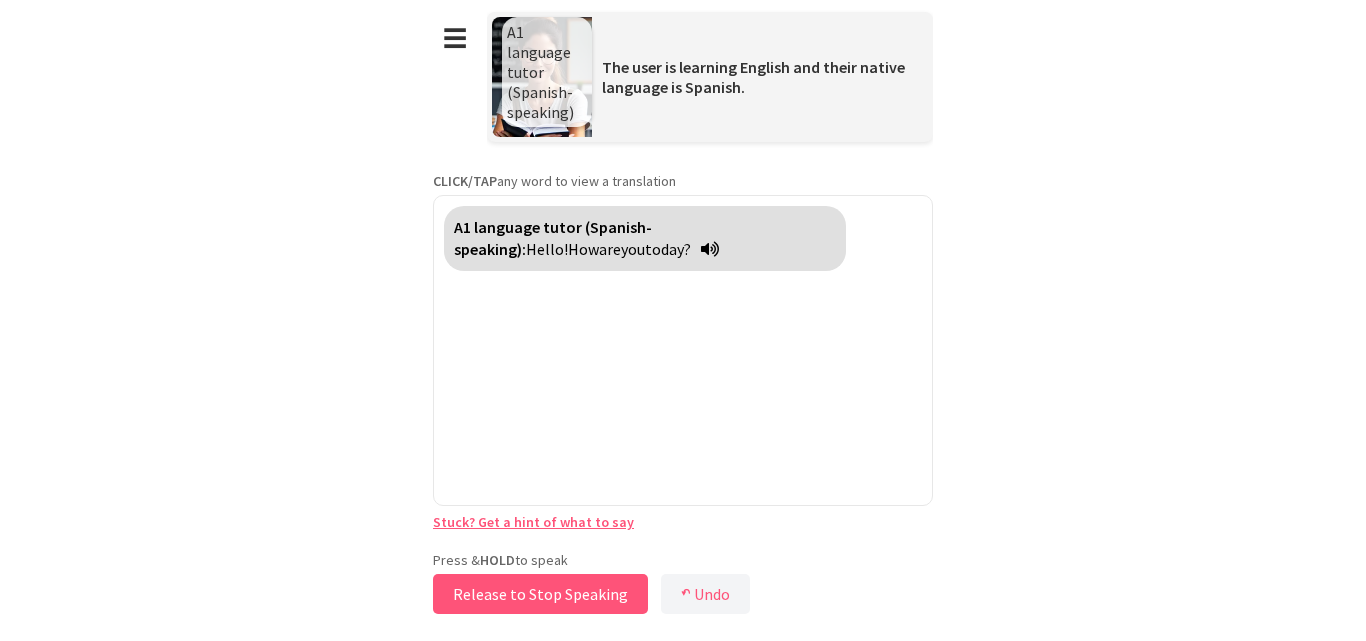 click on "Release to Stop Speaking" at bounding box center [540, 594] 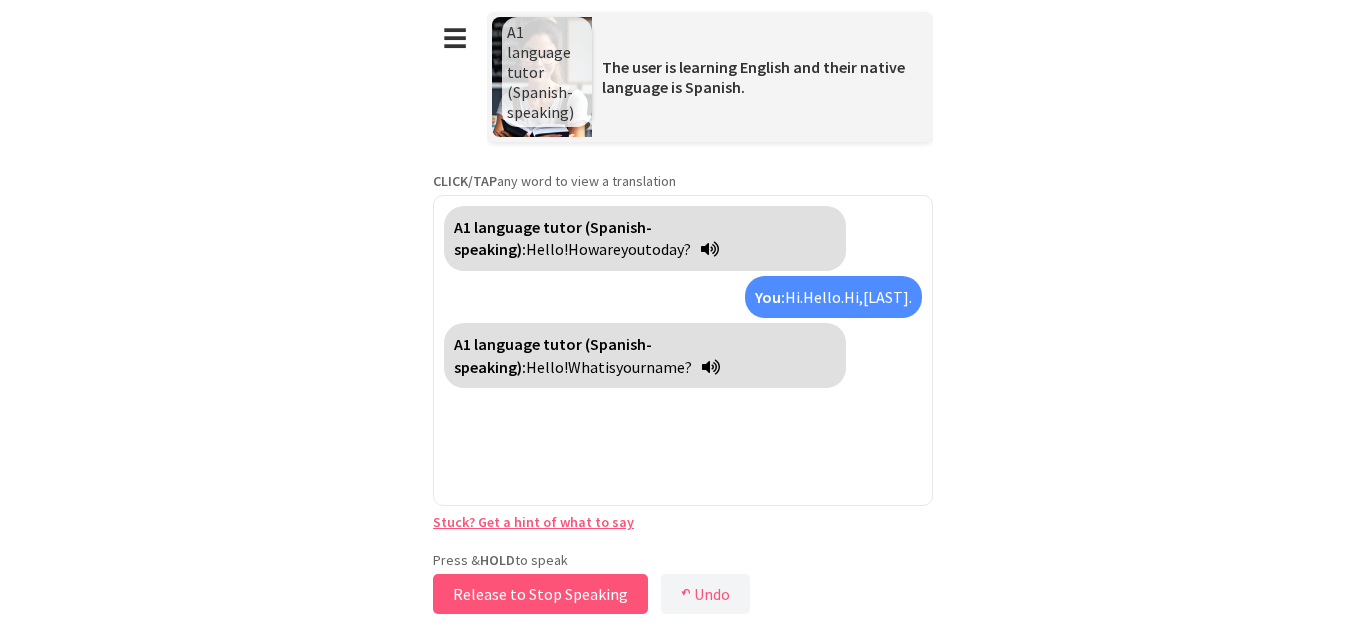 click on "Release to Stop Speaking" at bounding box center (540, 594) 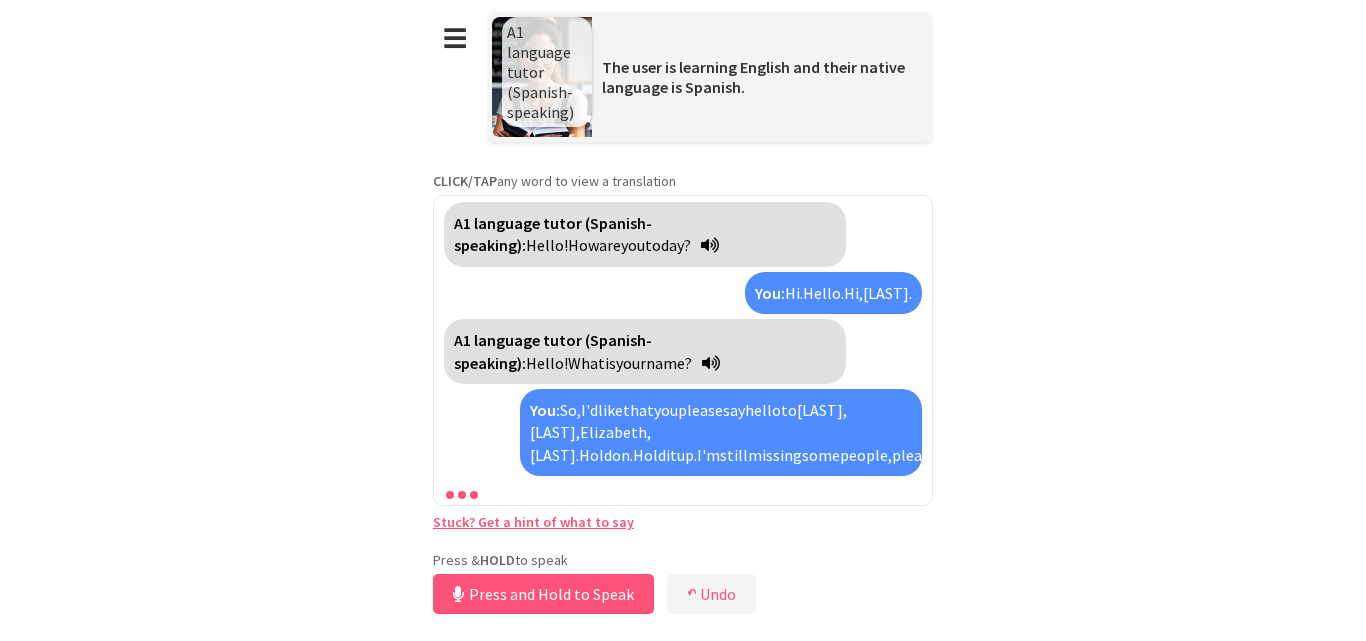 scroll, scrollTop: 72, scrollLeft: 0, axis: vertical 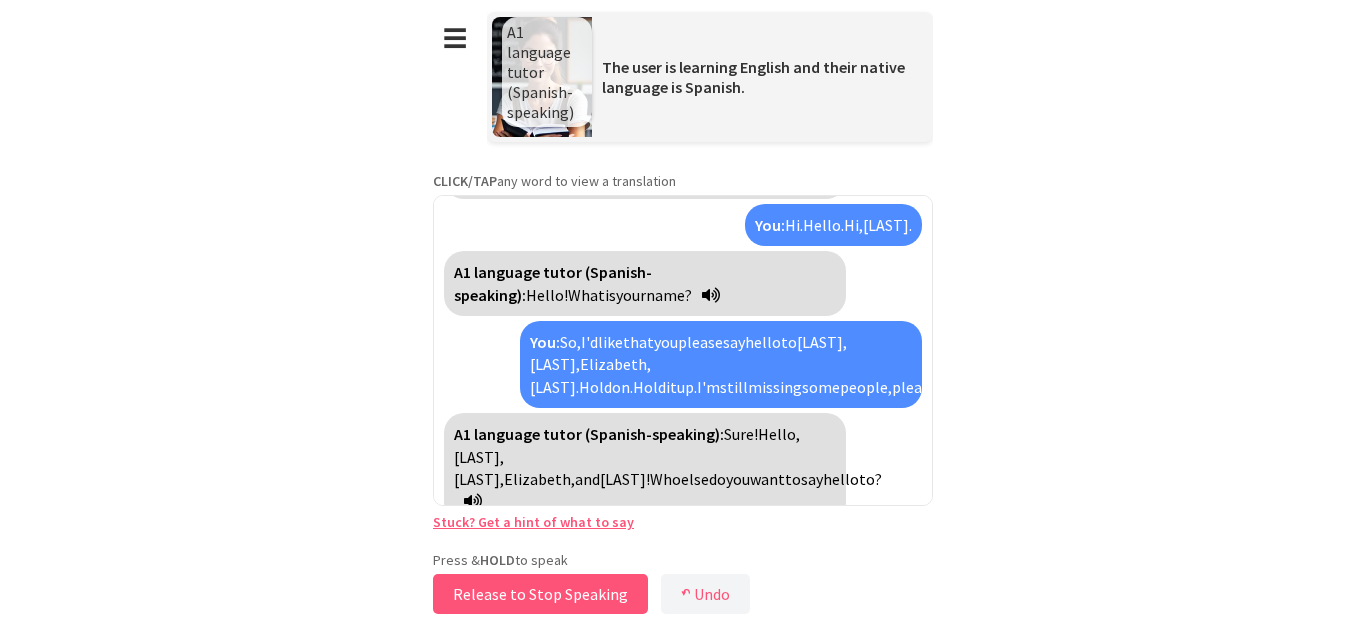 click on "Release to Stop Speaking" at bounding box center [540, 594] 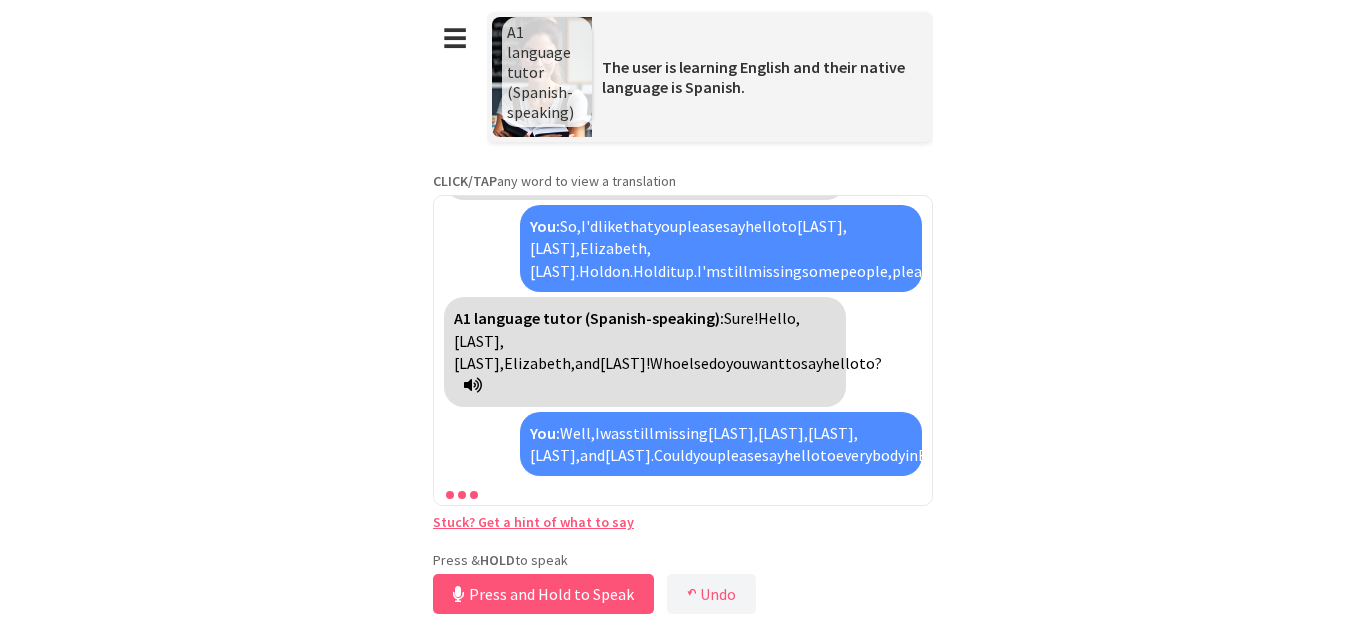 scroll, scrollTop: 257, scrollLeft: 0, axis: vertical 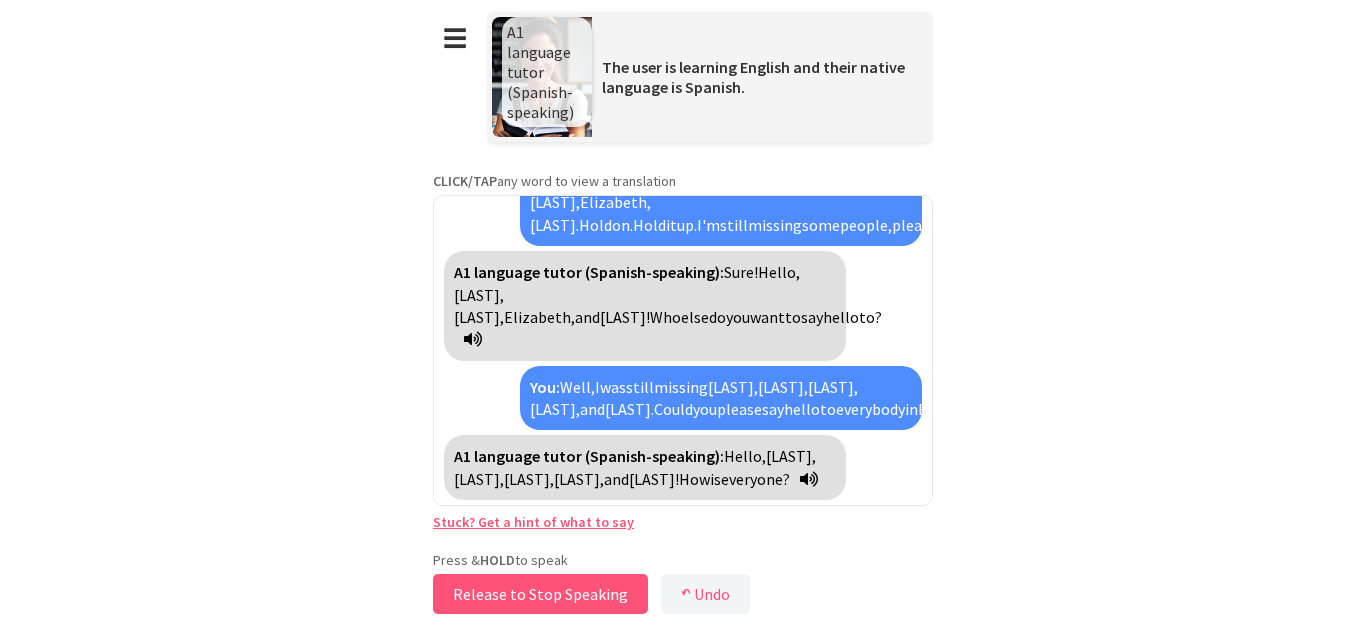 click on "Release to Stop Speaking" at bounding box center (540, 594) 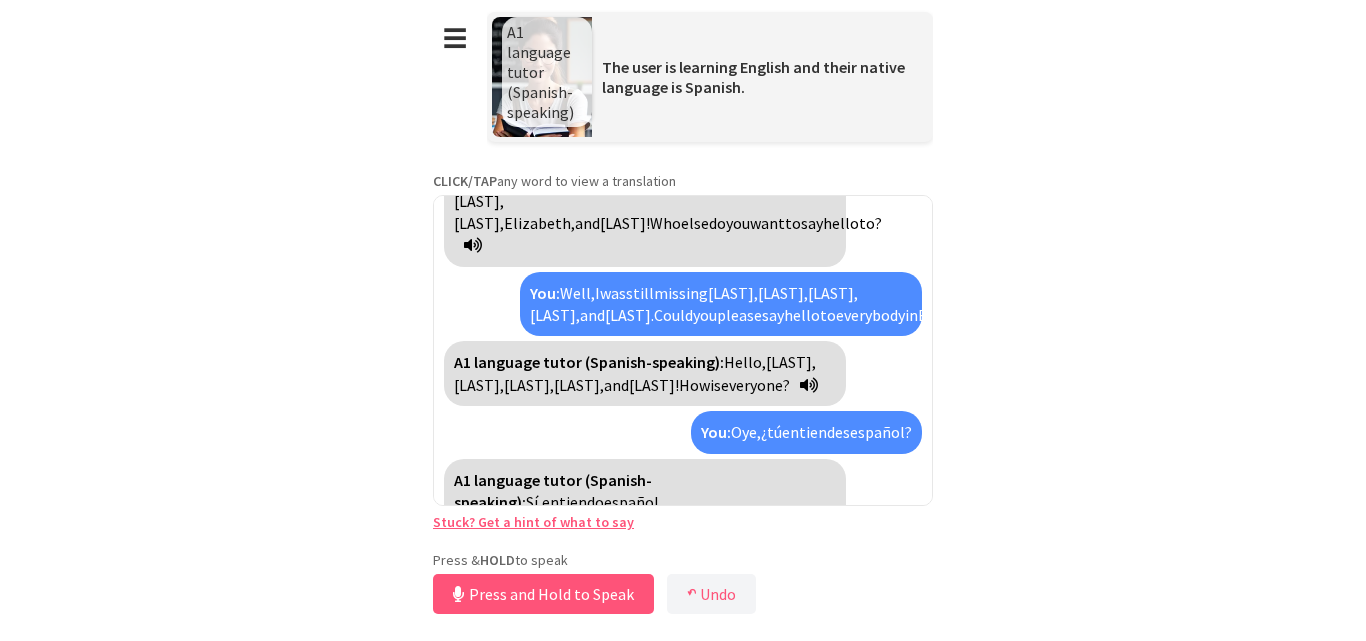 scroll, scrollTop: 374, scrollLeft: 0, axis: vertical 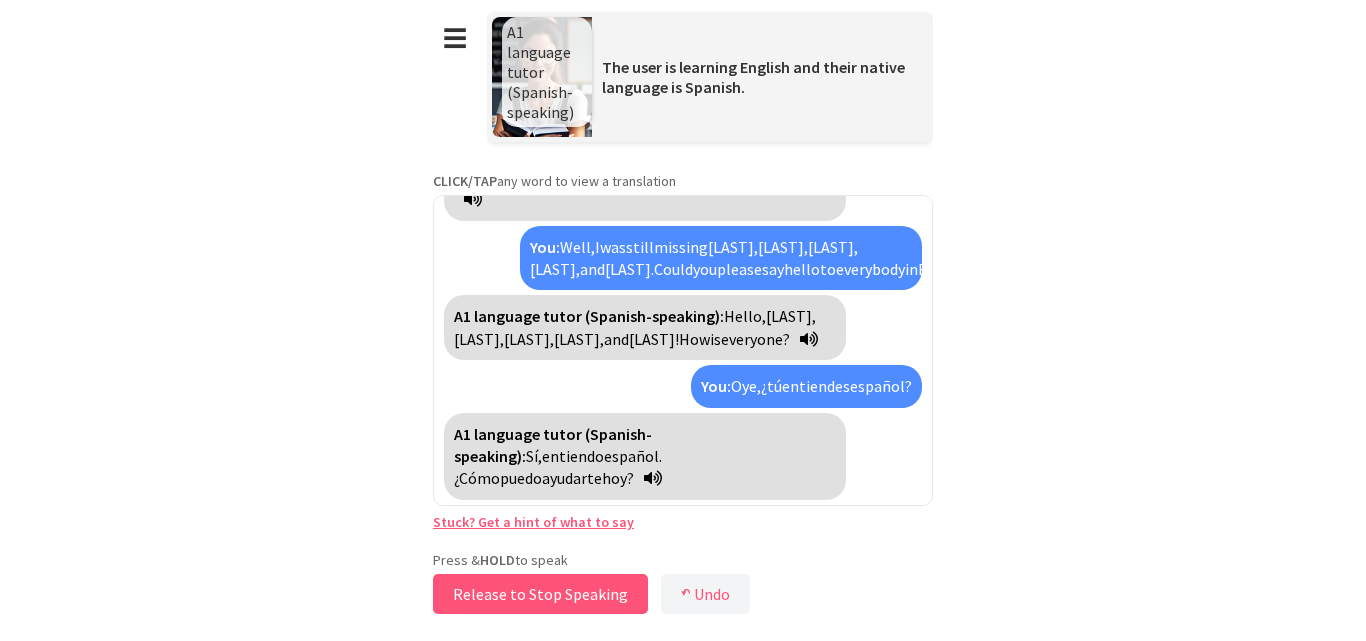 click on "Release to Stop Speaking" at bounding box center (540, 594) 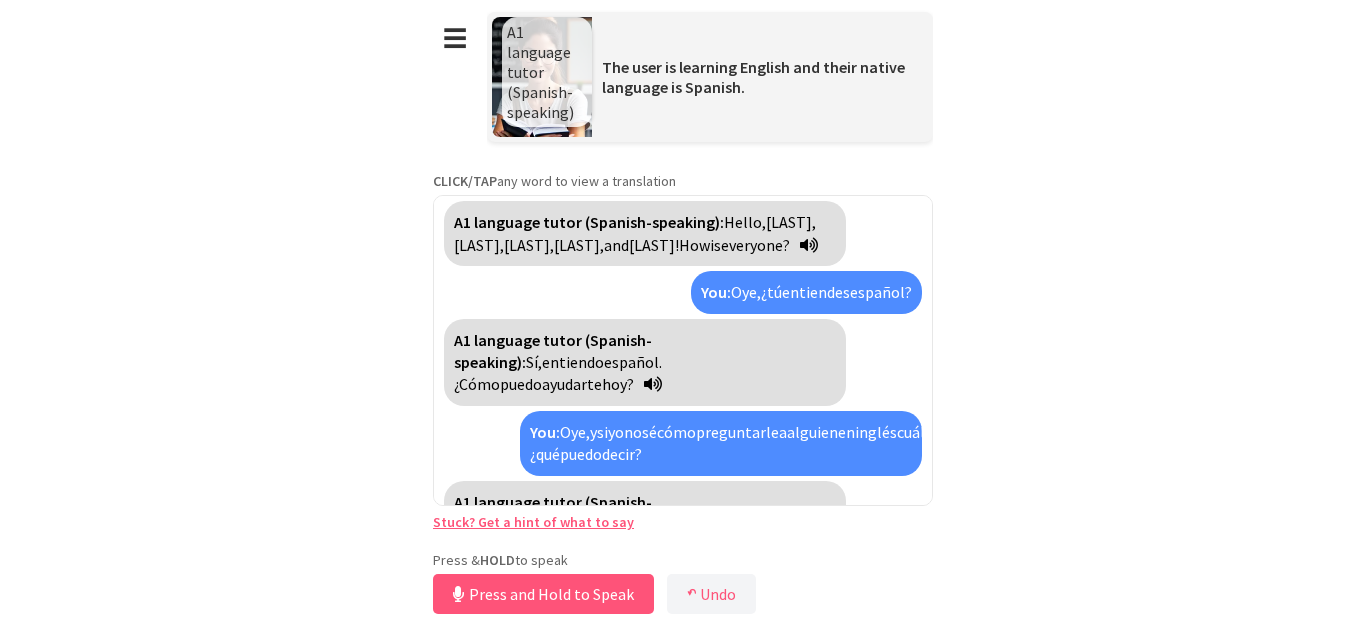 scroll, scrollTop: 536, scrollLeft: 0, axis: vertical 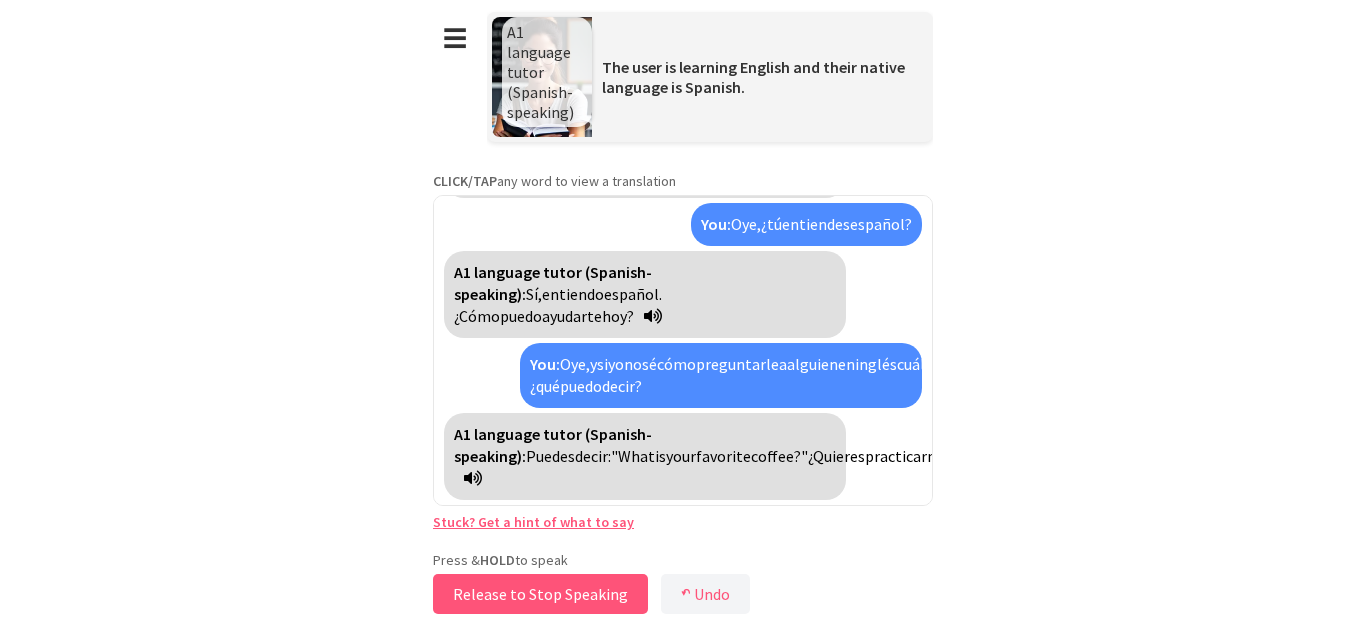 click on "Release to Stop Speaking" at bounding box center (540, 594) 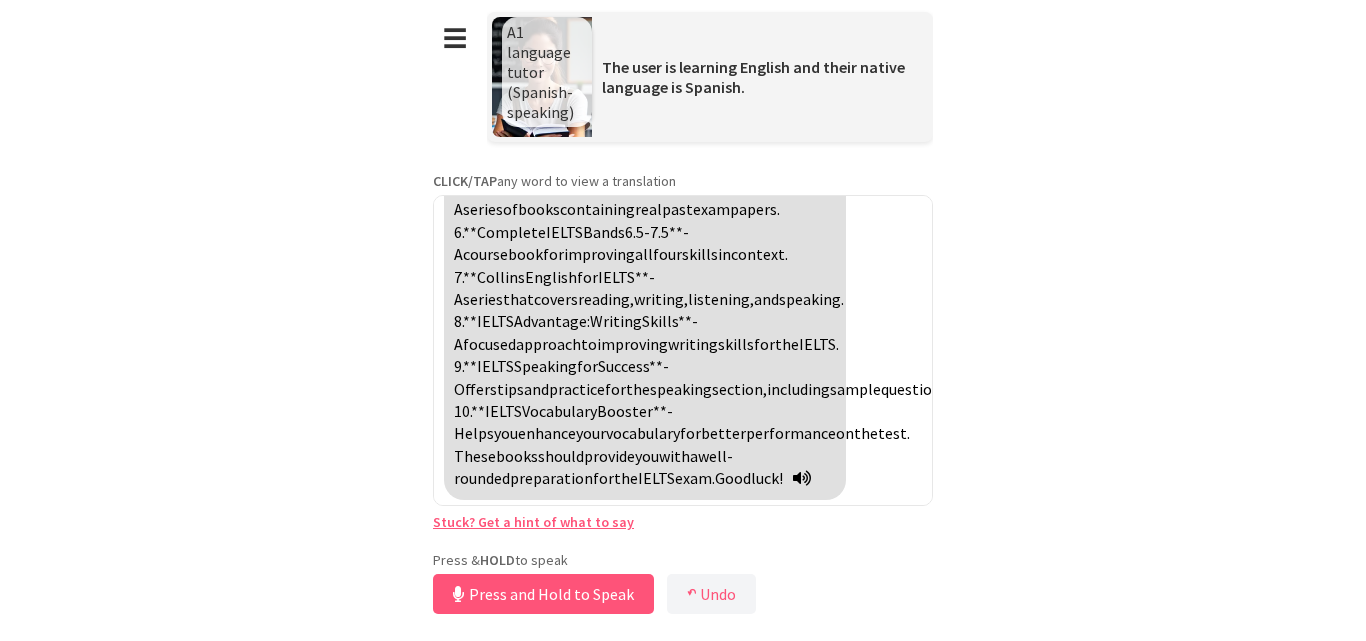 scroll, scrollTop: 1168, scrollLeft: 0, axis: vertical 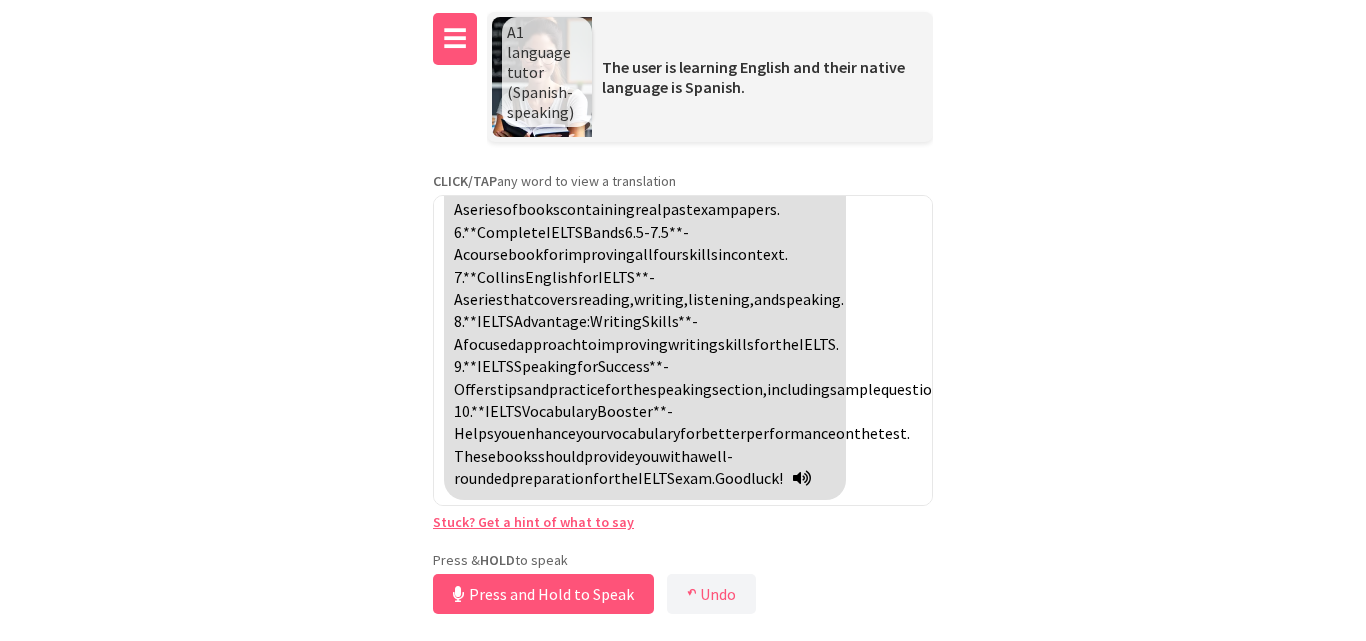 click on "☰" at bounding box center [455, 39] 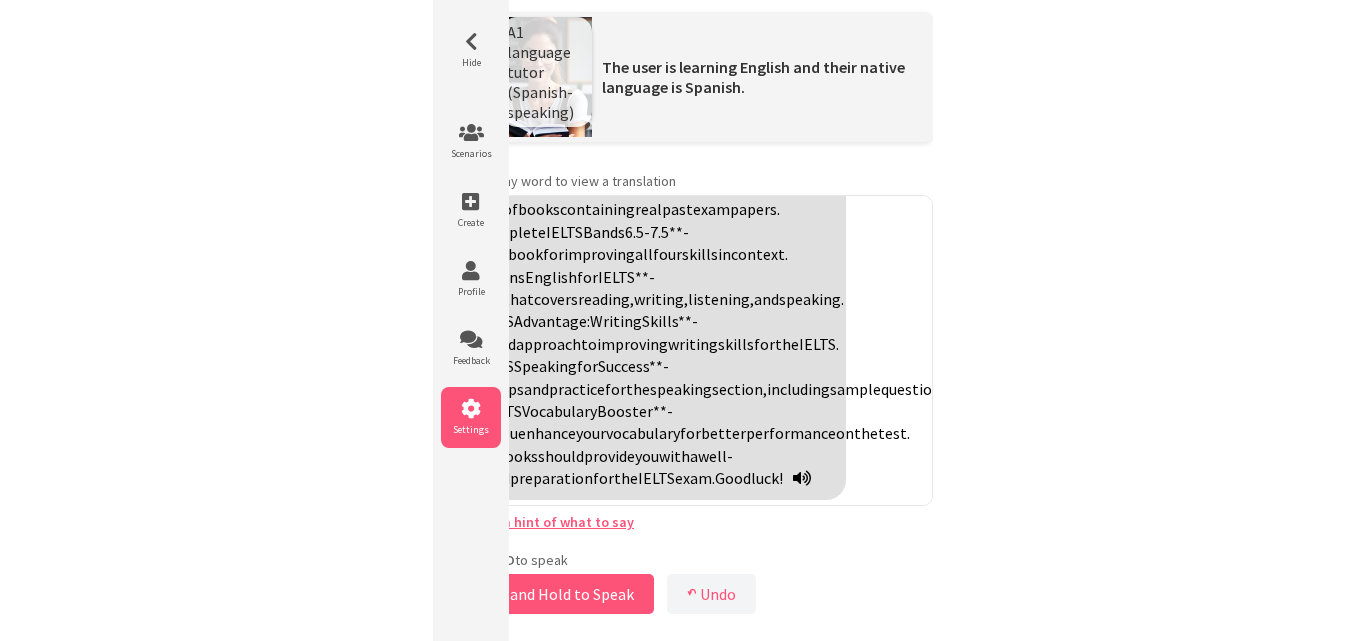 click at bounding box center (471, 409) 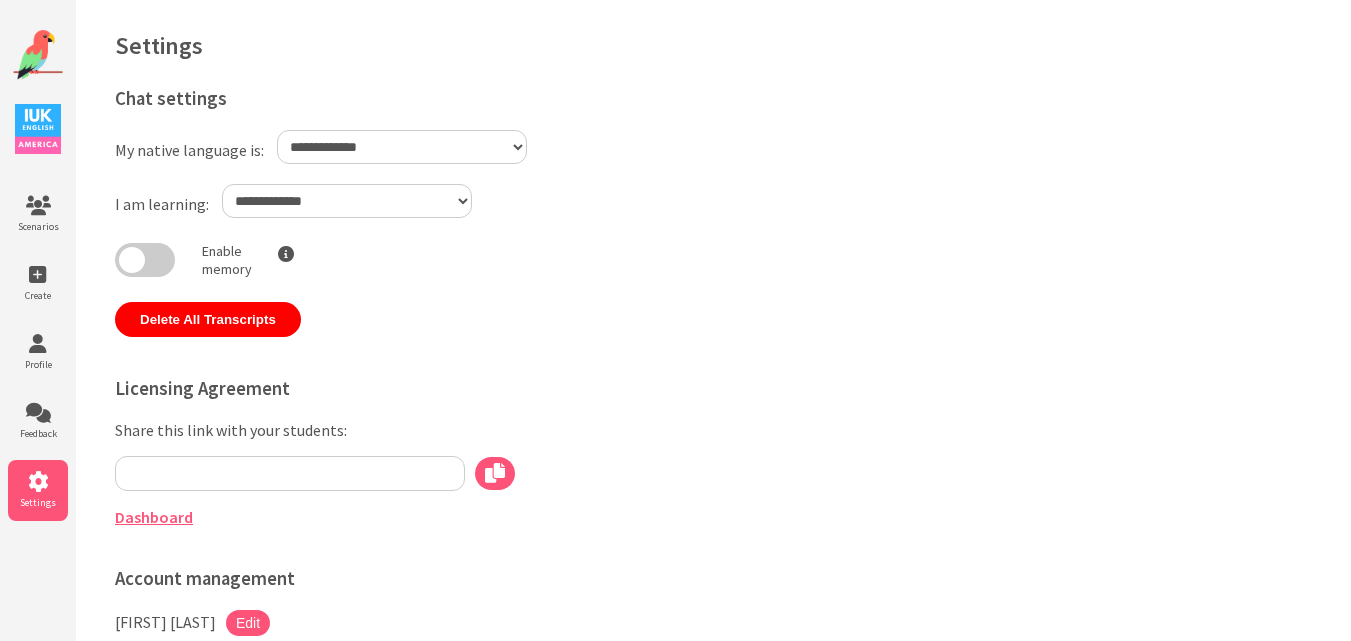 scroll, scrollTop: 0, scrollLeft: 0, axis: both 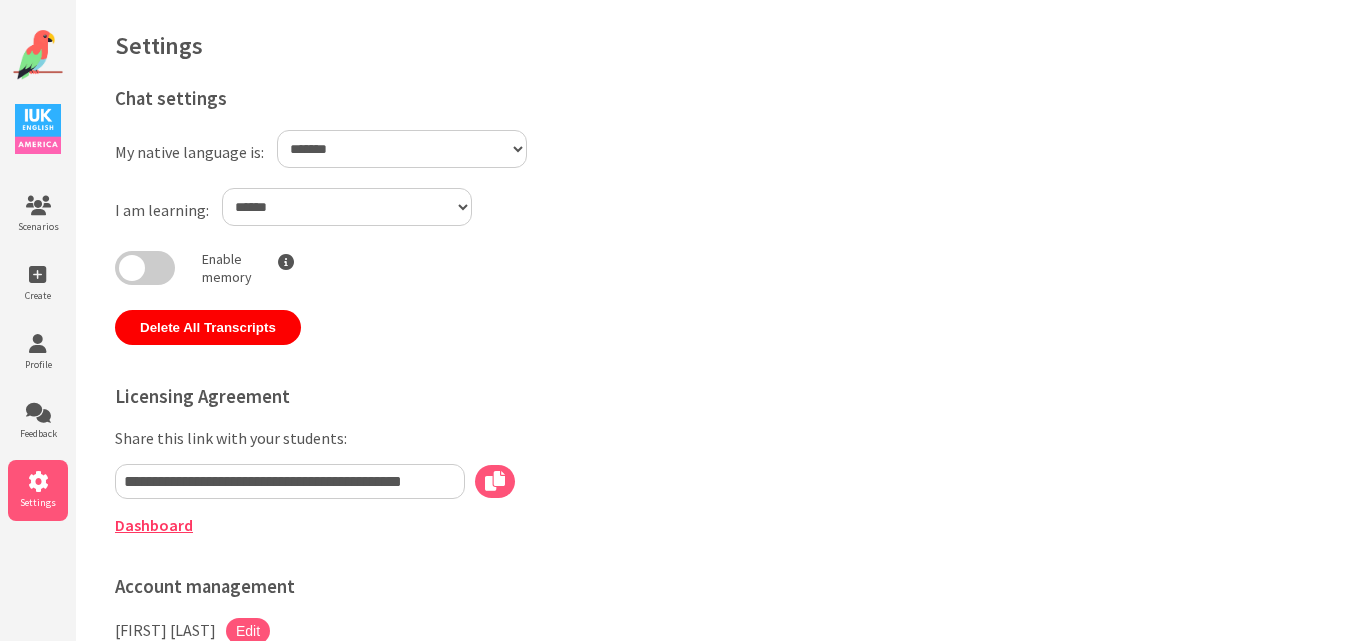 click on "Dashboard" at bounding box center [154, 525] 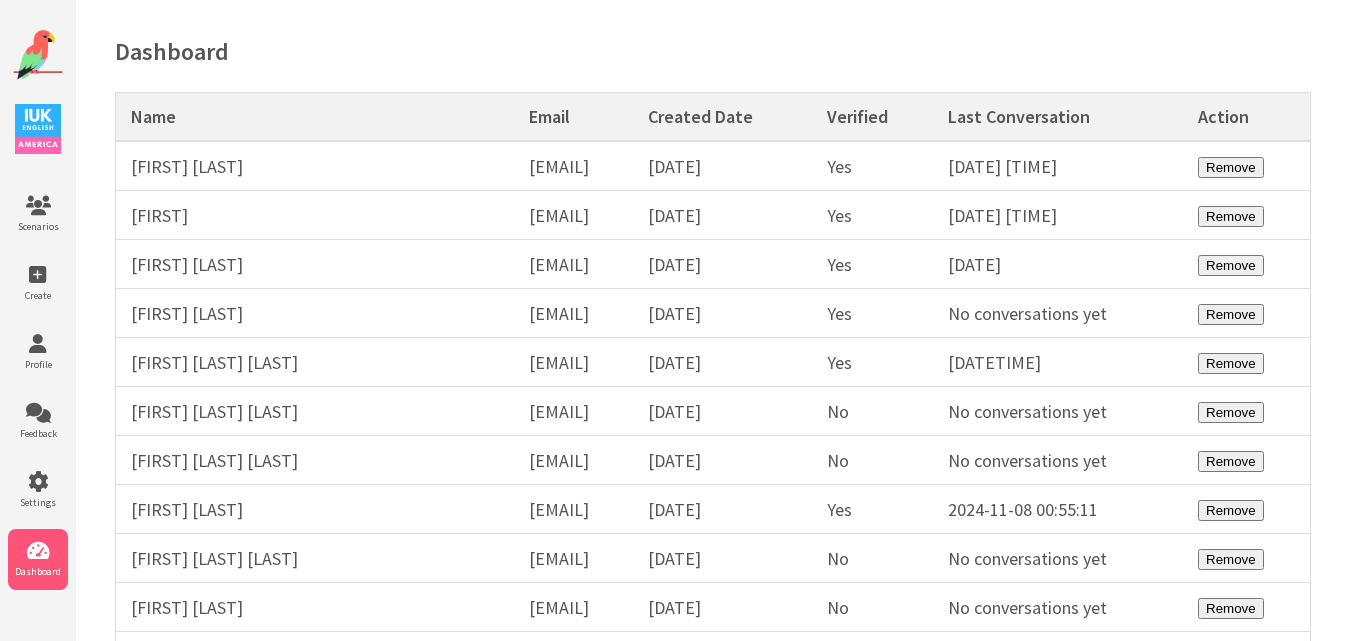 scroll, scrollTop: 0, scrollLeft: 0, axis: both 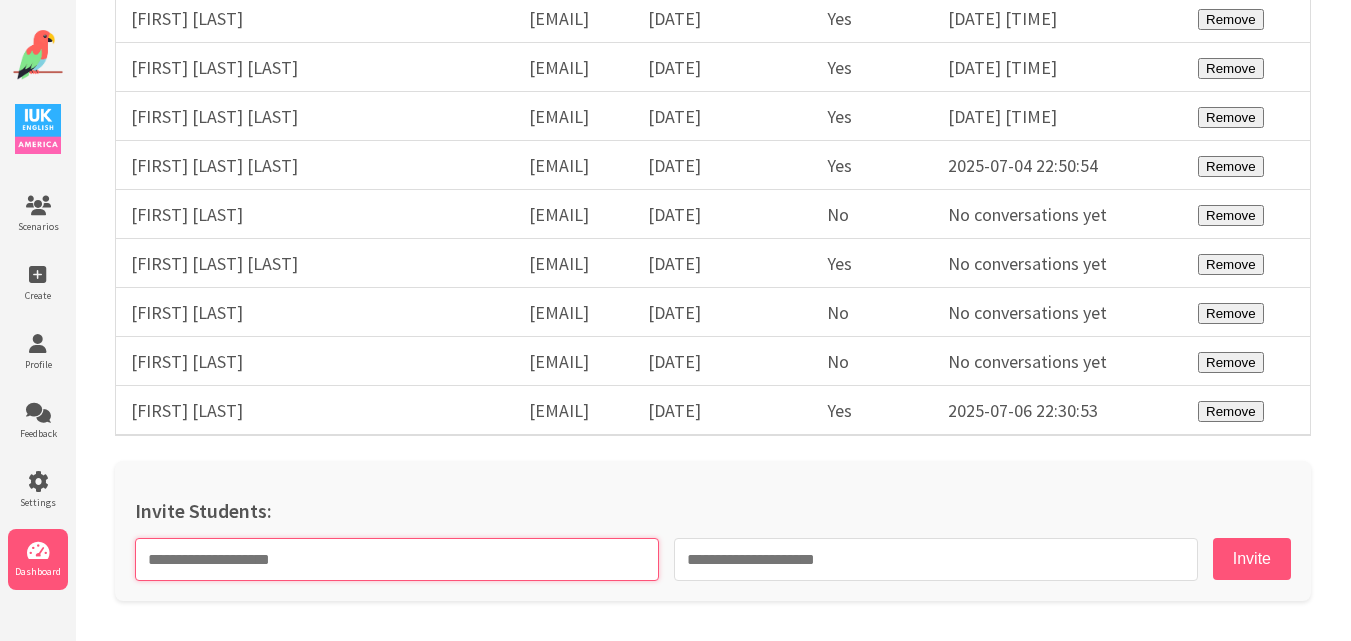 click at bounding box center (397, 559) 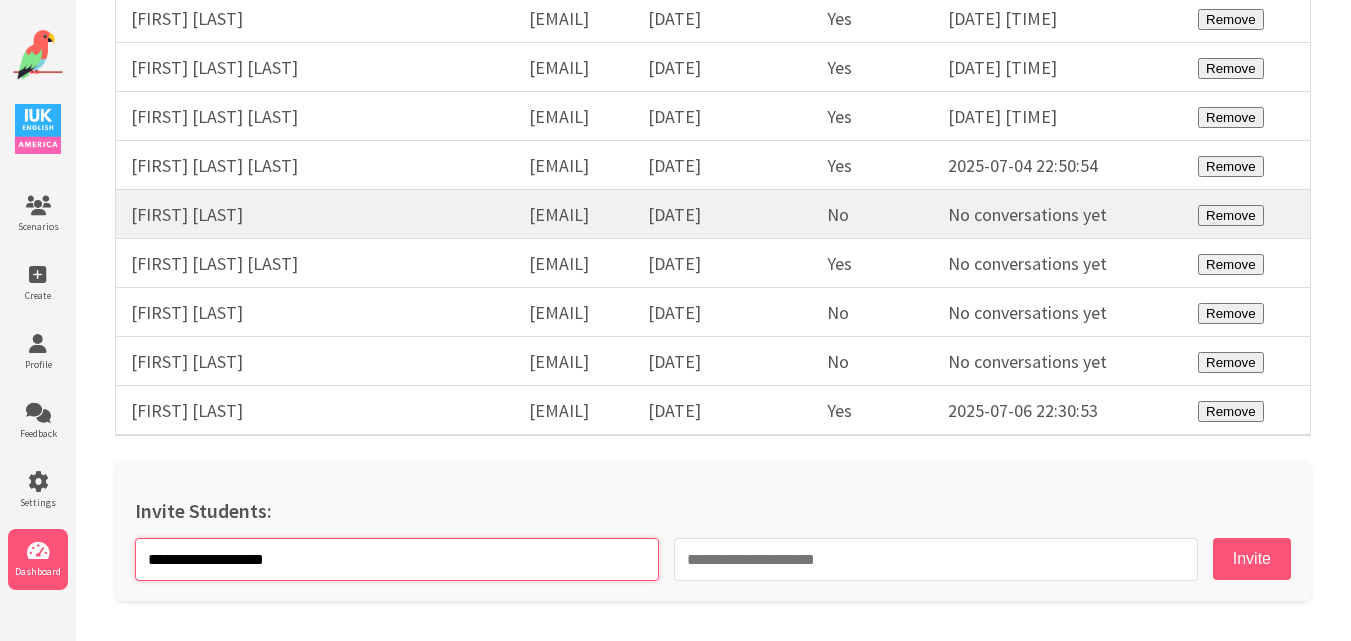 type on "**********" 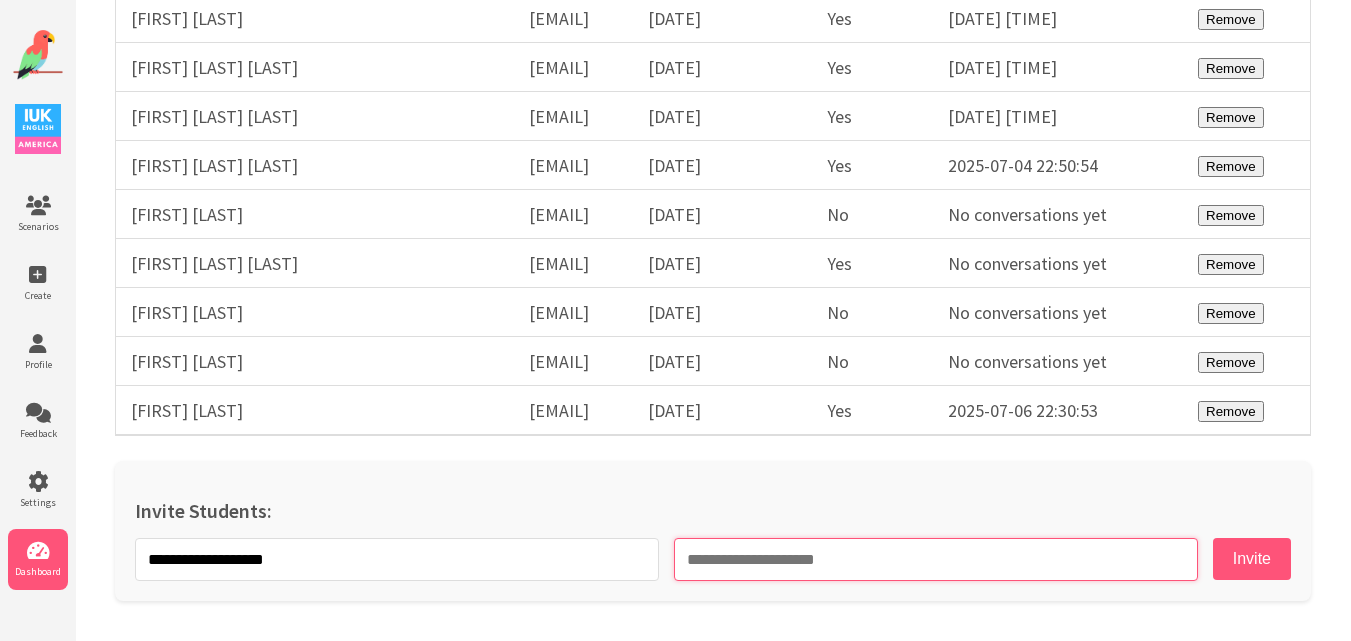 click at bounding box center (936, 559) 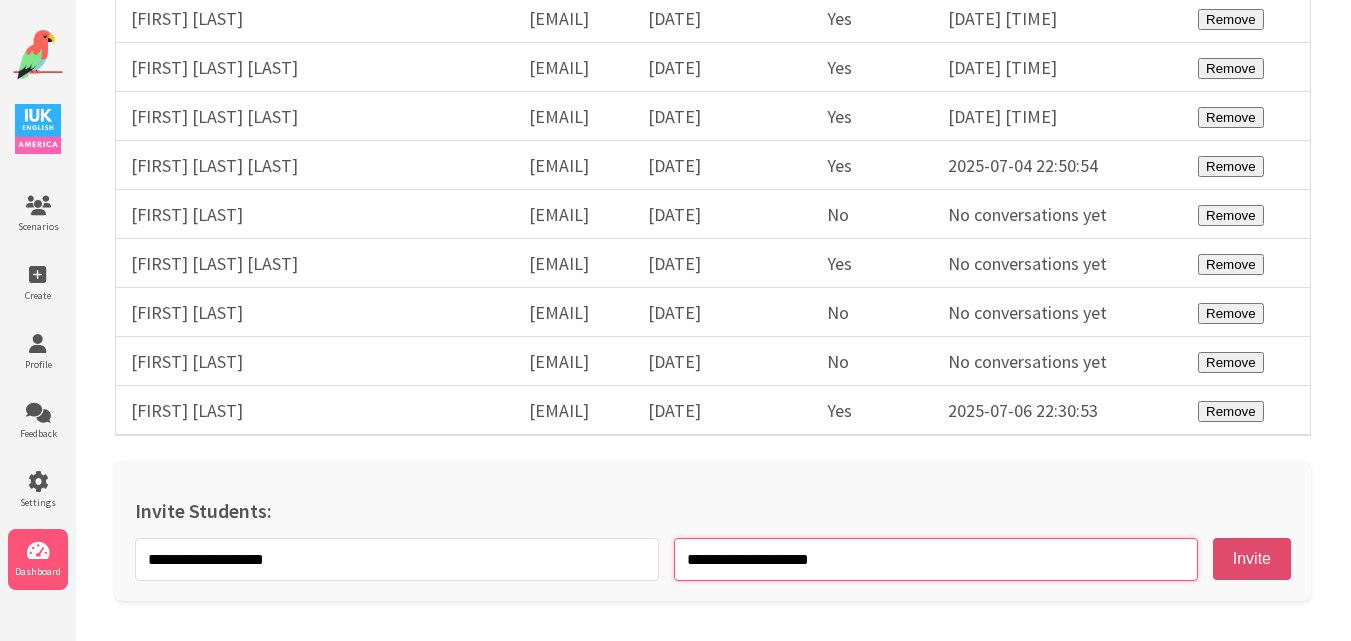 type on "**********" 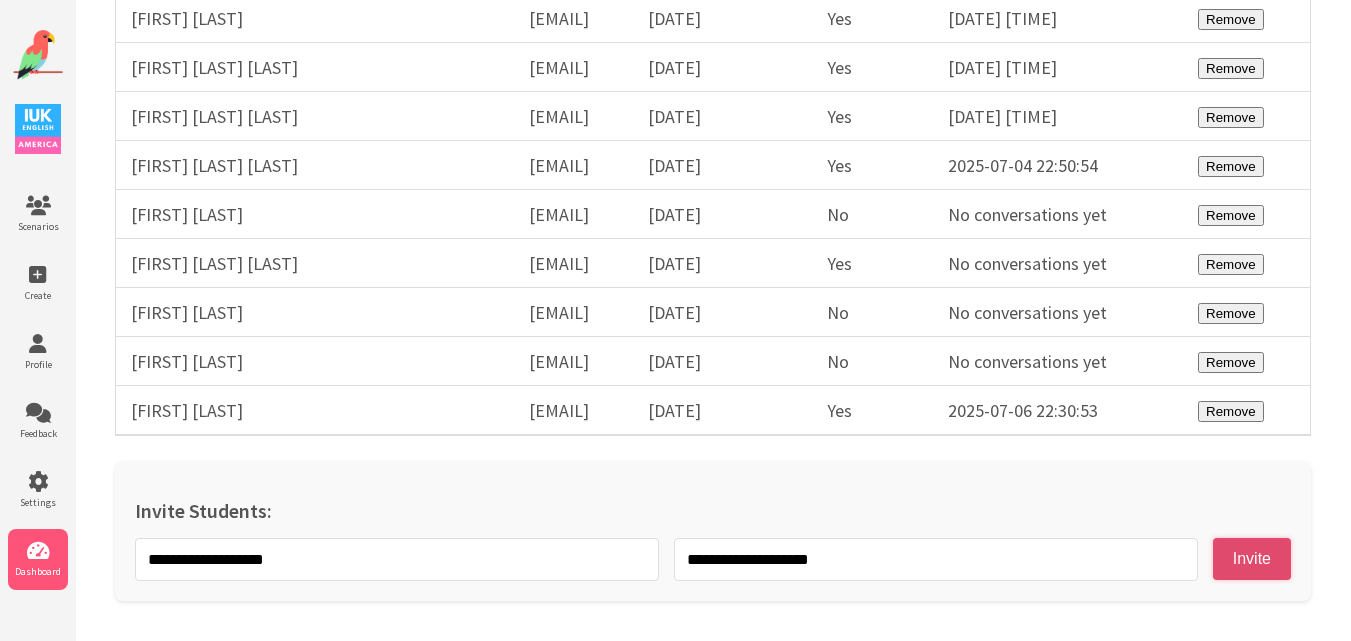 click on "Invite" at bounding box center (1252, 559) 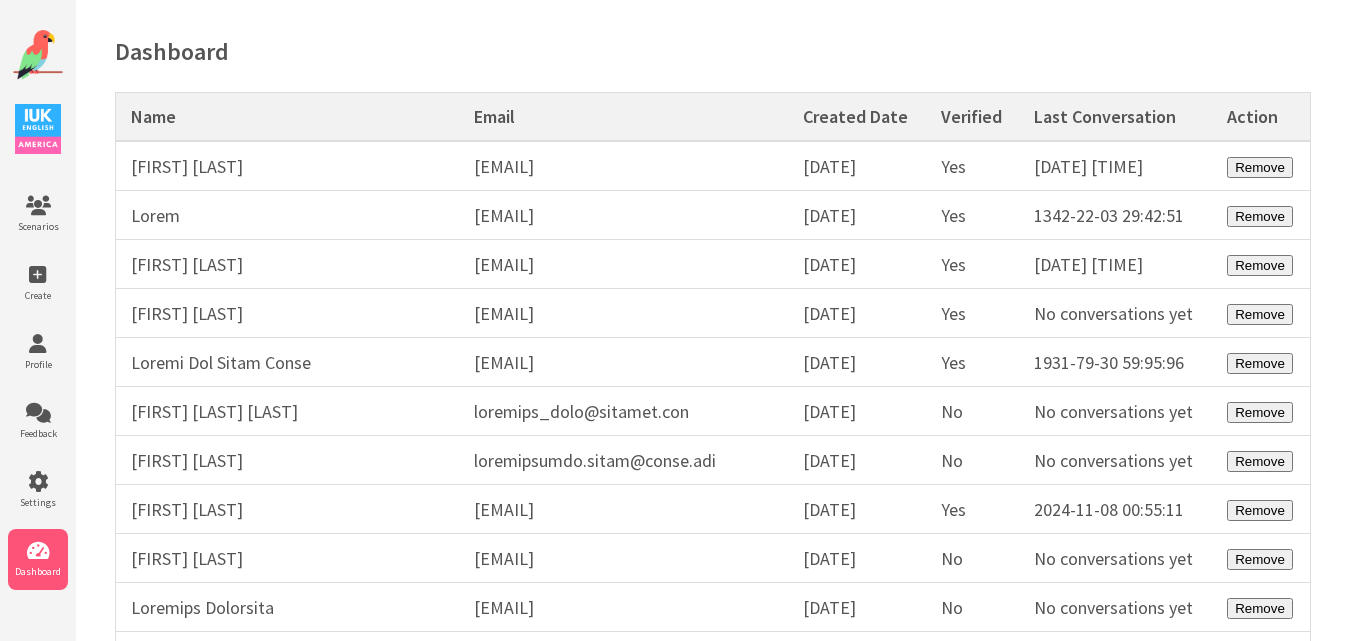 scroll, scrollTop: 0, scrollLeft: 0, axis: both 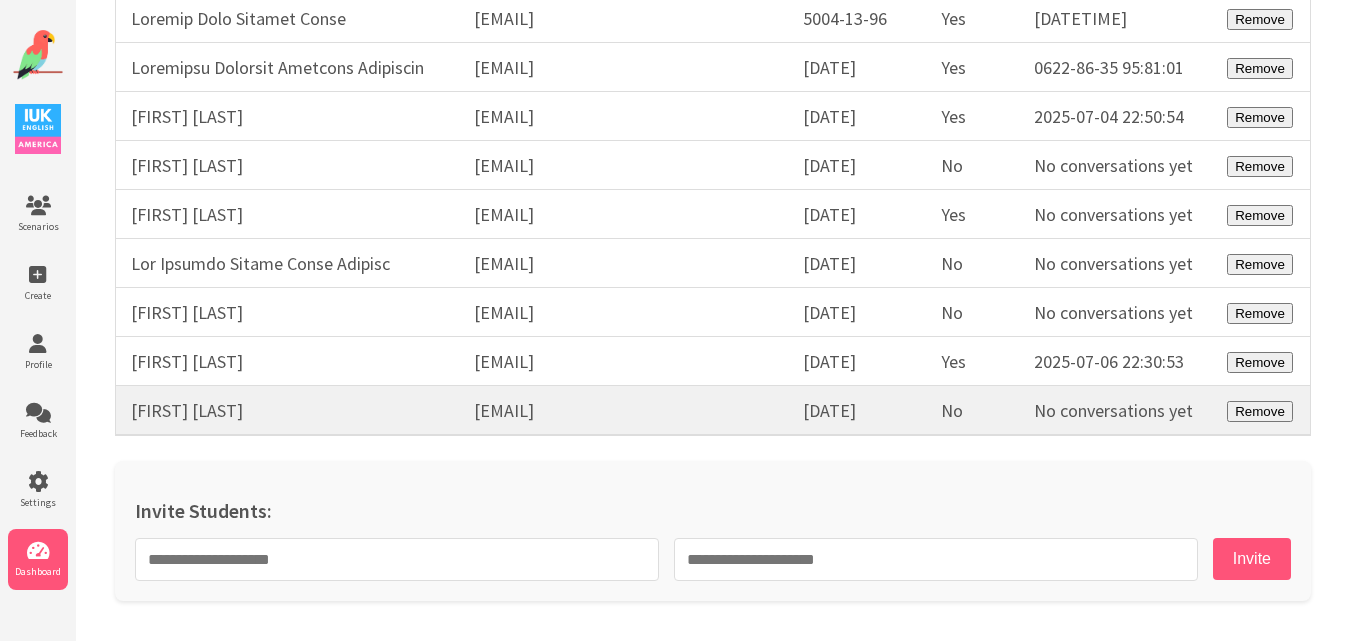 click on "[EMAIL]" at bounding box center (623, 411) 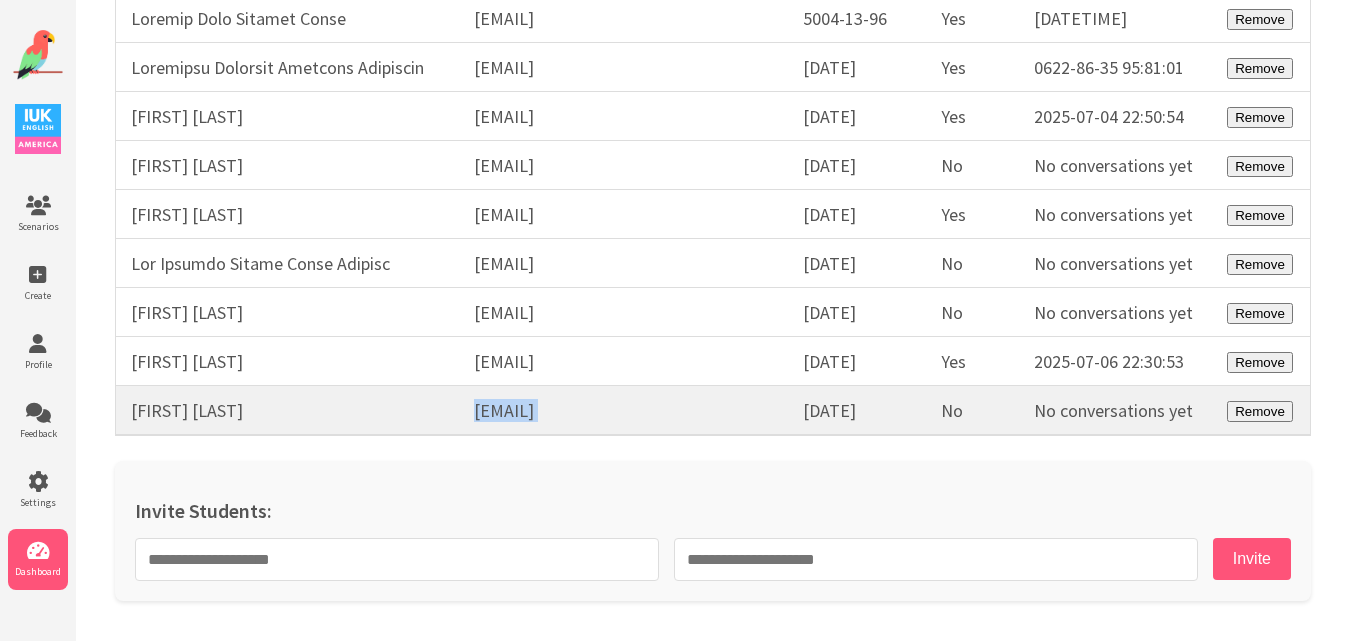 click on "[EMAIL]" at bounding box center [623, 411] 